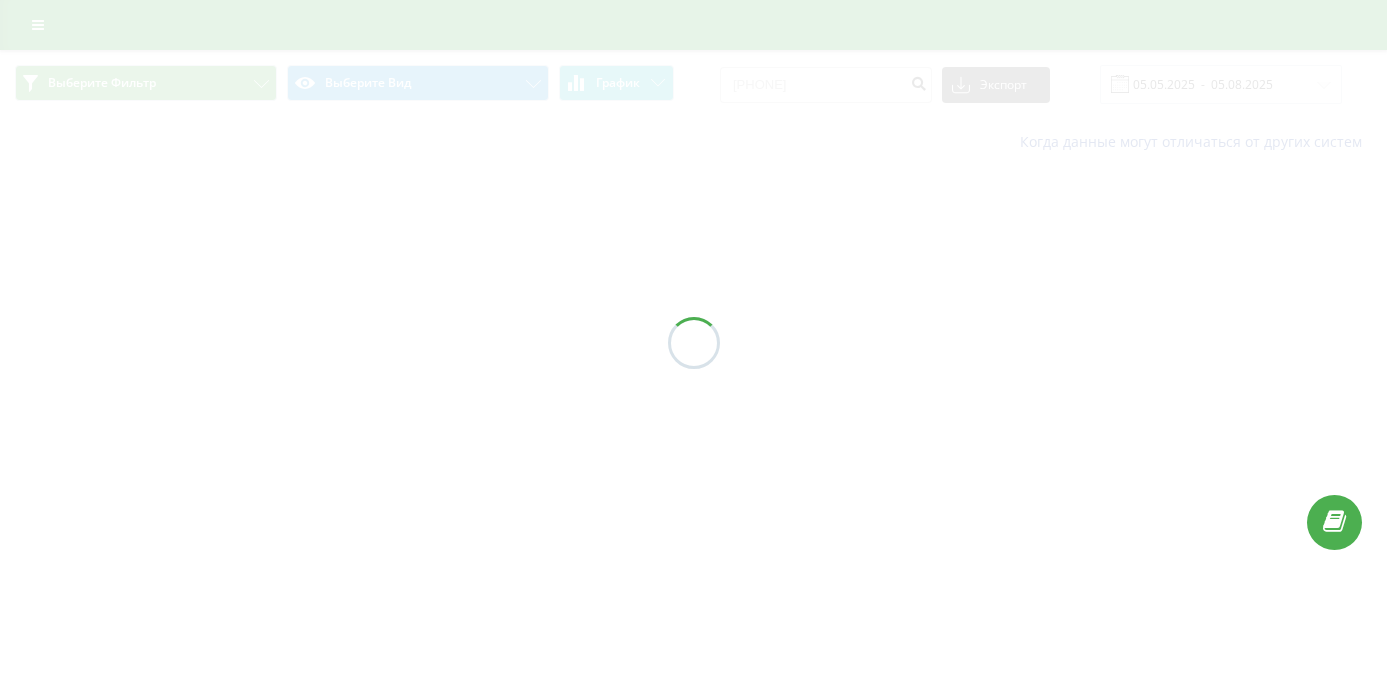 scroll, scrollTop: 0, scrollLeft: 0, axis: both 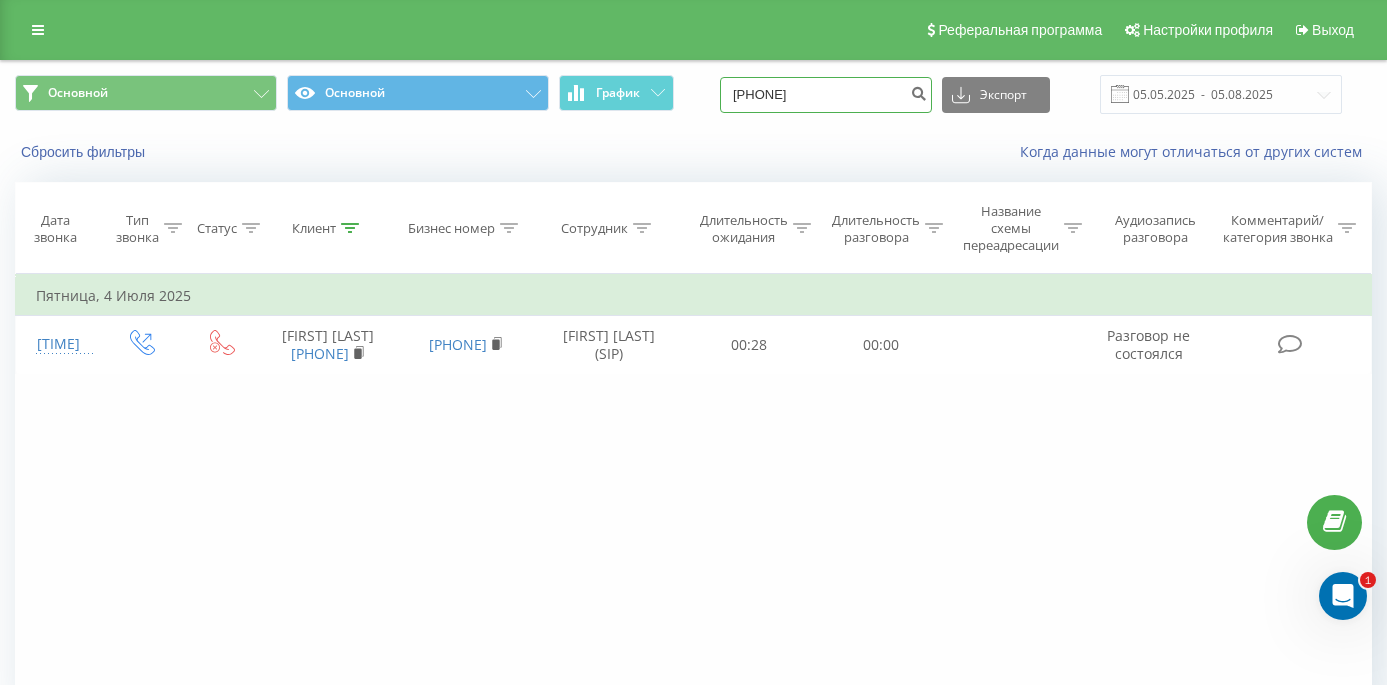 click on "[PHONE]" at bounding box center (826, 95) 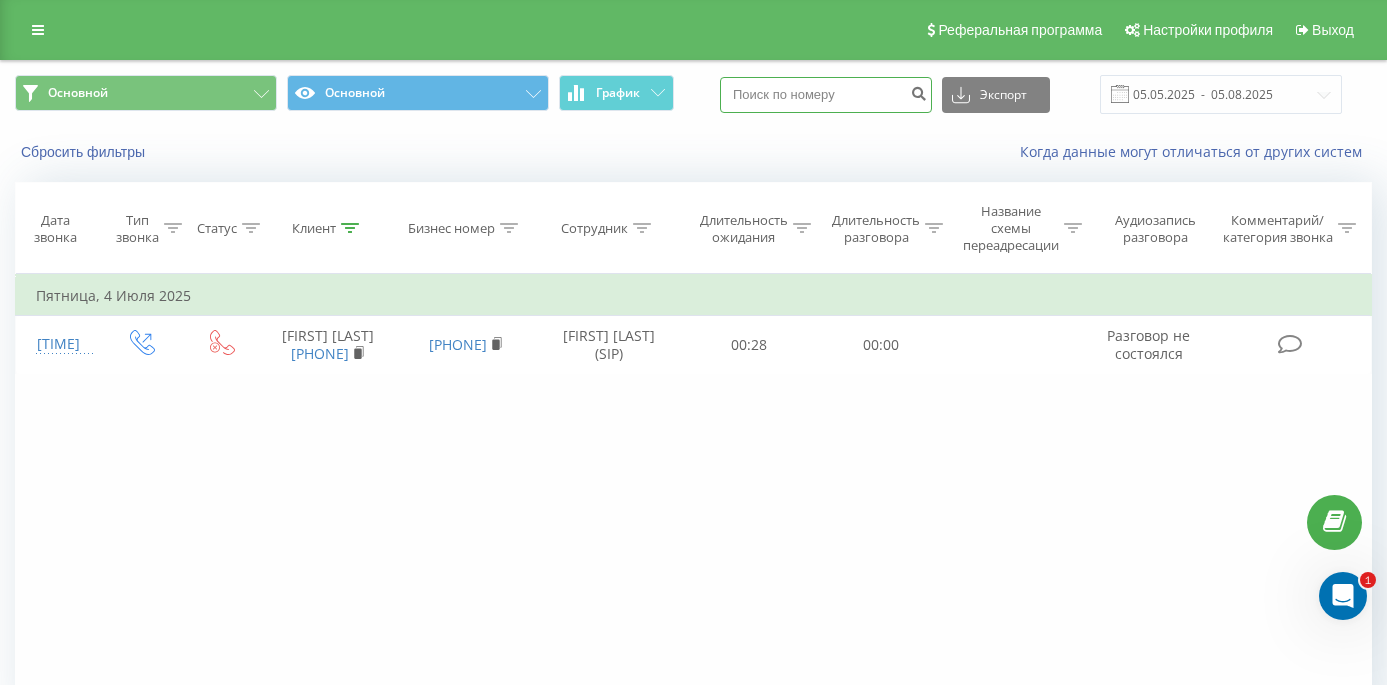 type 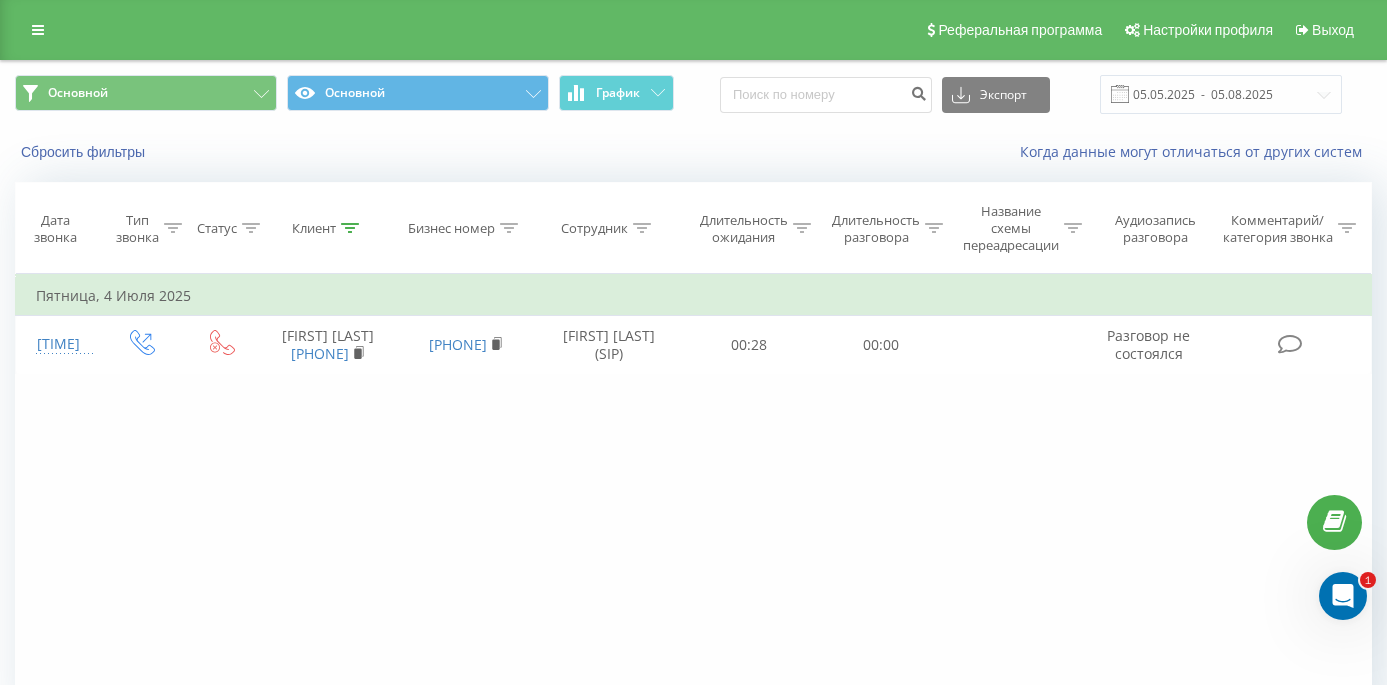 click on "Когда данные могут отличаться от других систем" at bounding box center (953, 152) 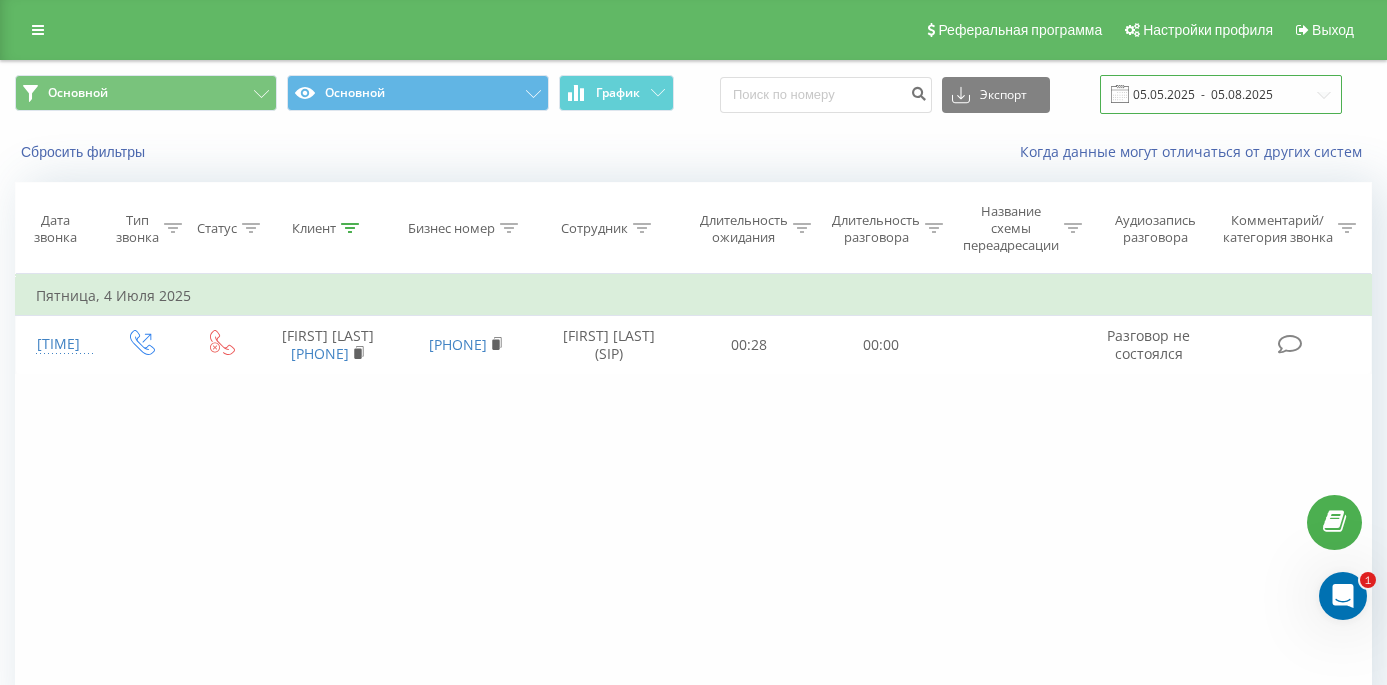 click on "05.05.2025  -  05.08.2025" at bounding box center [1221, 94] 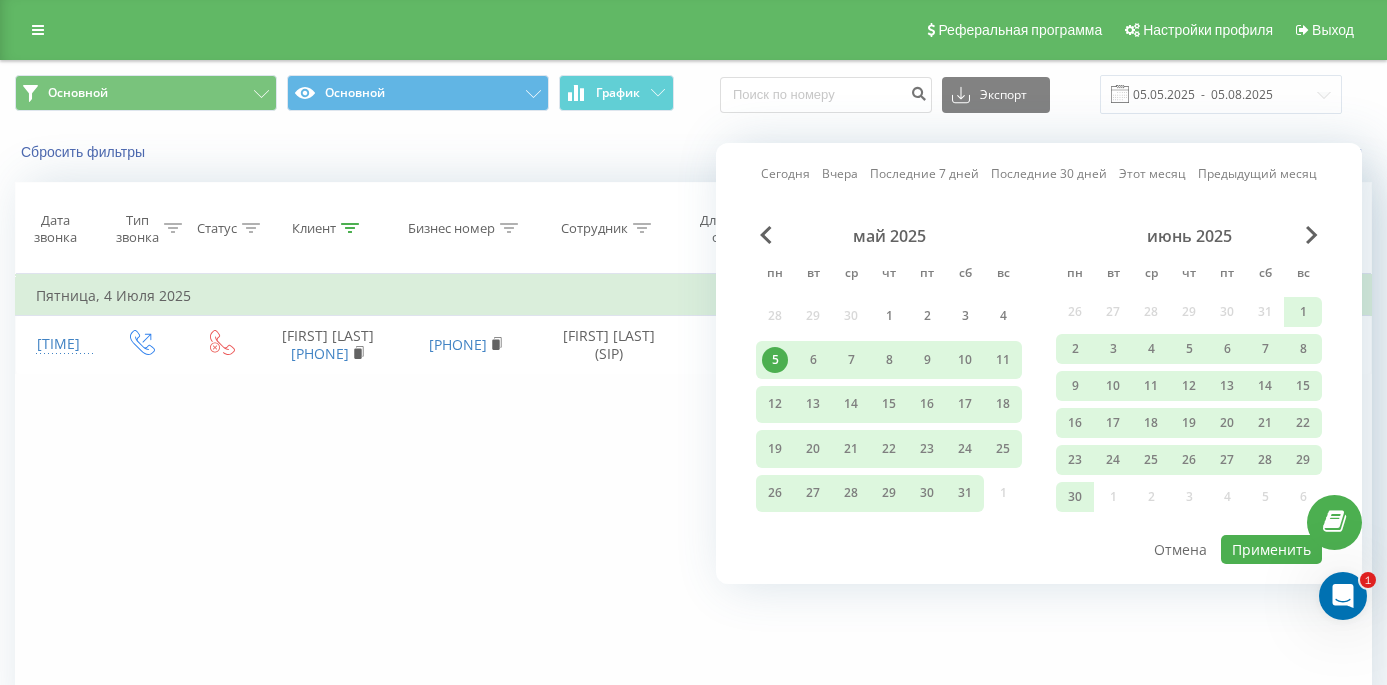 click on "июнь 2025" at bounding box center (1189, 236) 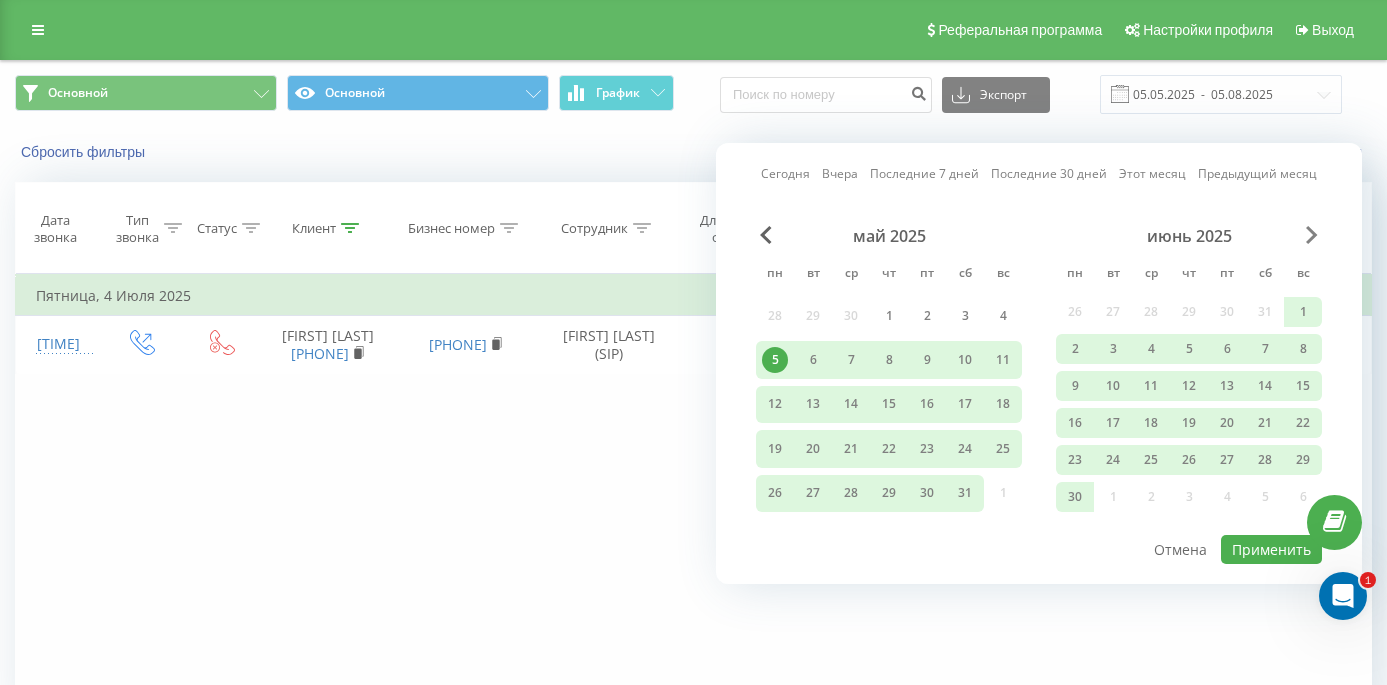 click at bounding box center [1312, 235] 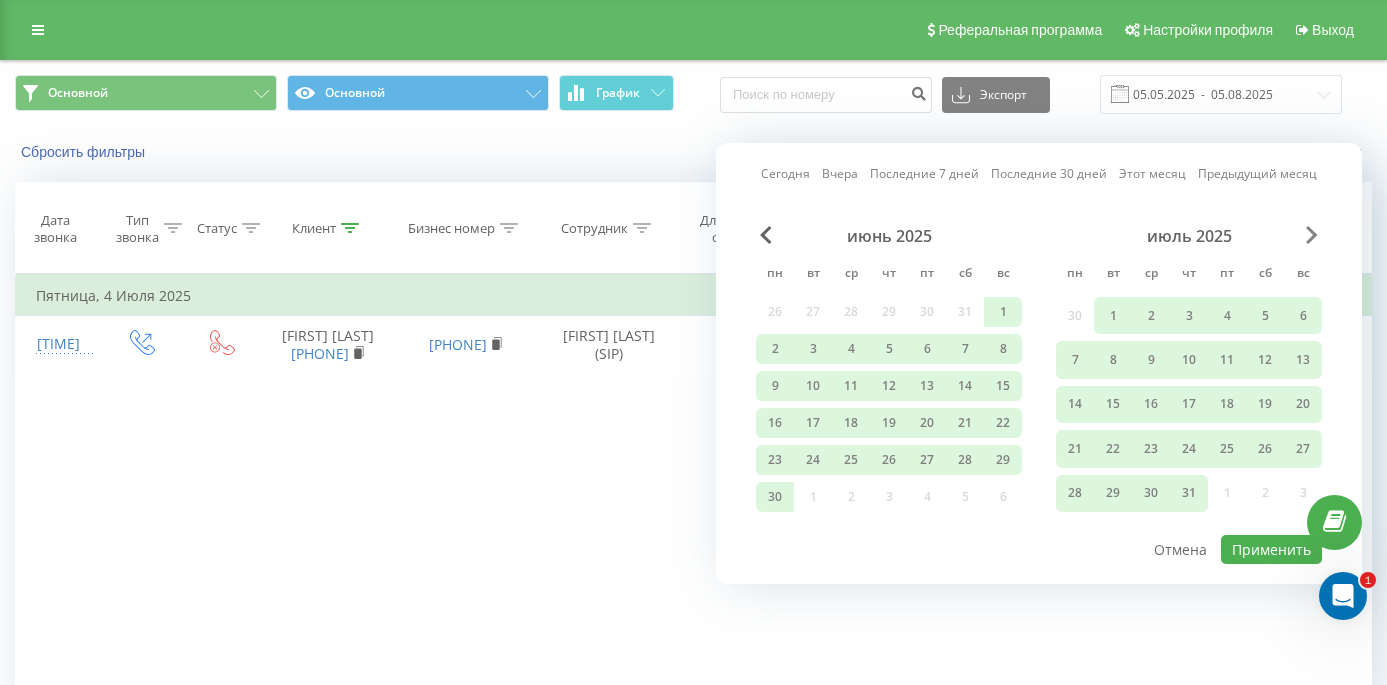 click at bounding box center [1312, 235] 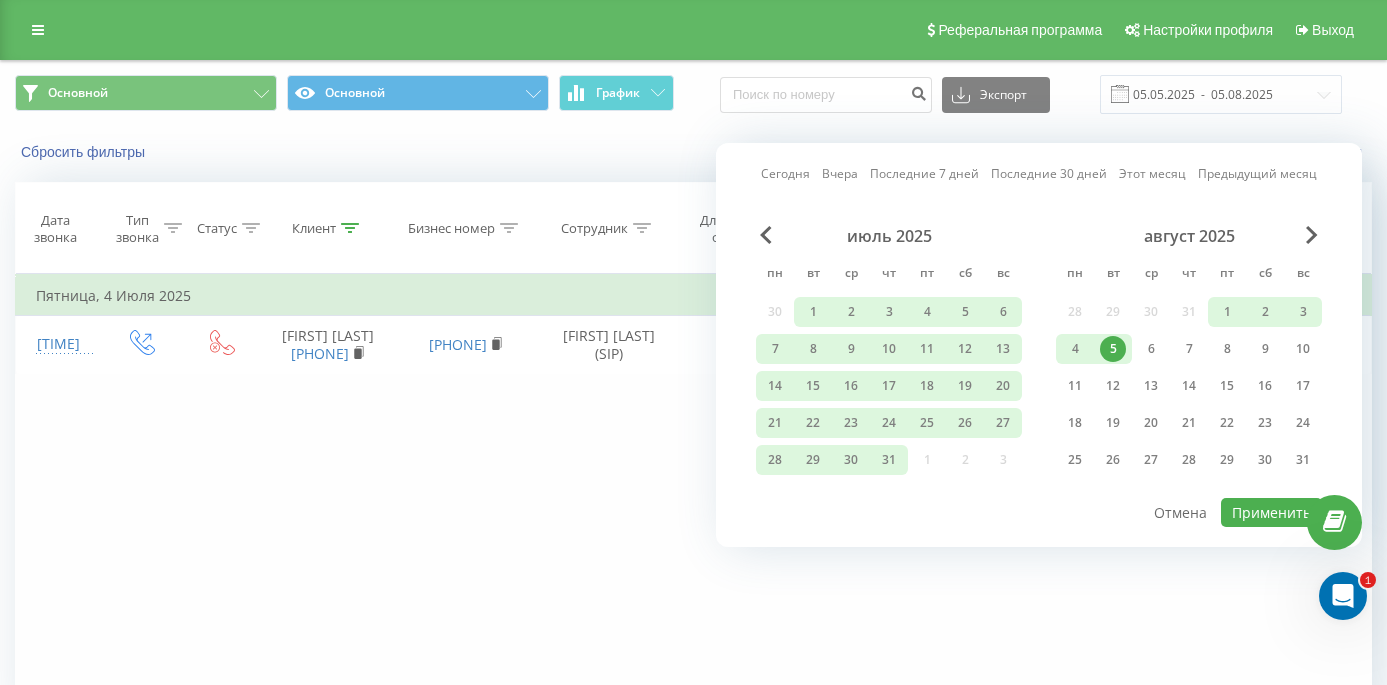 click on "5" at bounding box center (1113, 349) 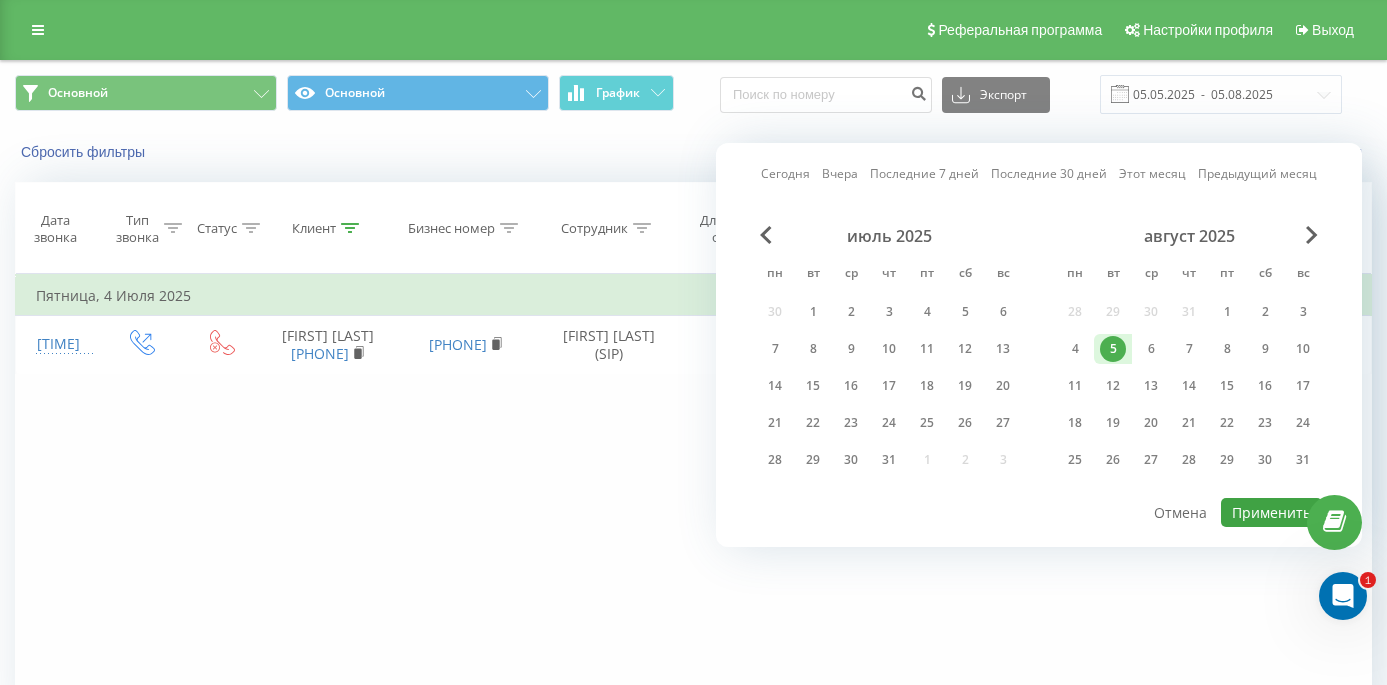 click on "Применить" at bounding box center [1271, 512] 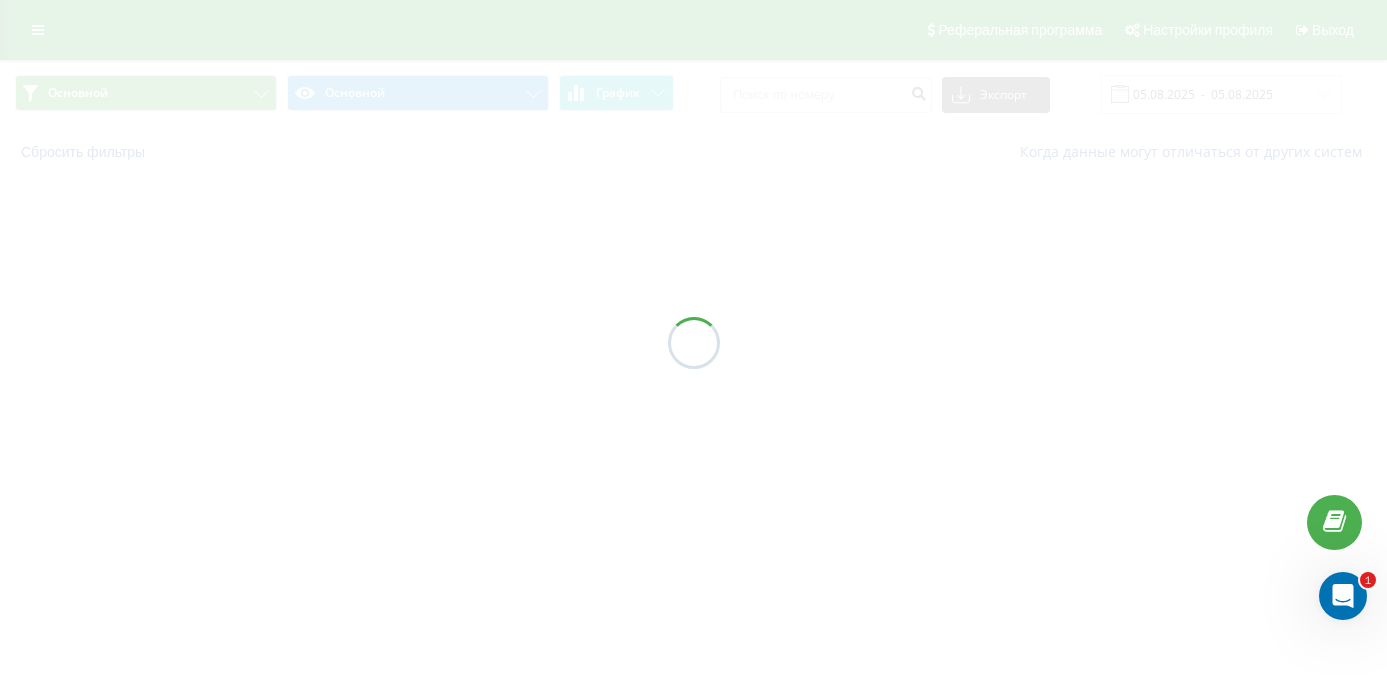 type on "05.08.2025  -  05.08.2025" 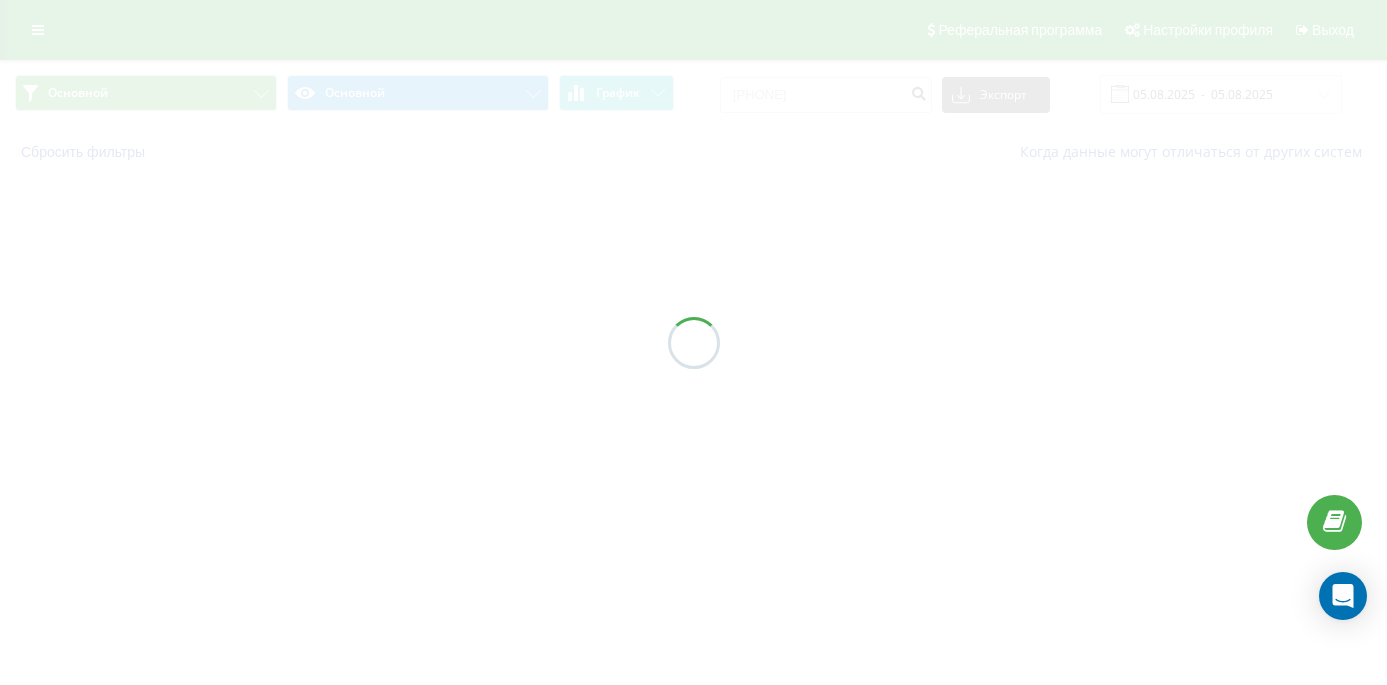 scroll, scrollTop: 0, scrollLeft: 0, axis: both 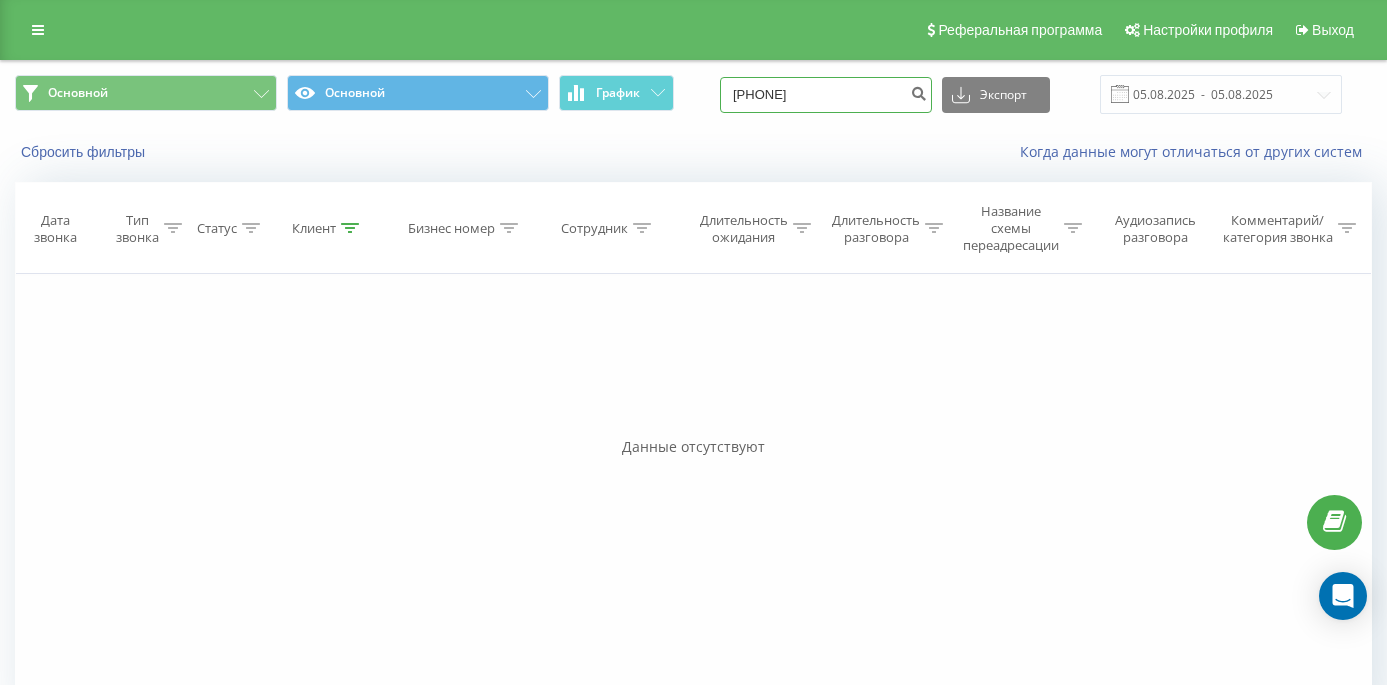 click on "[PHONE]" at bounding box center (826, 95) 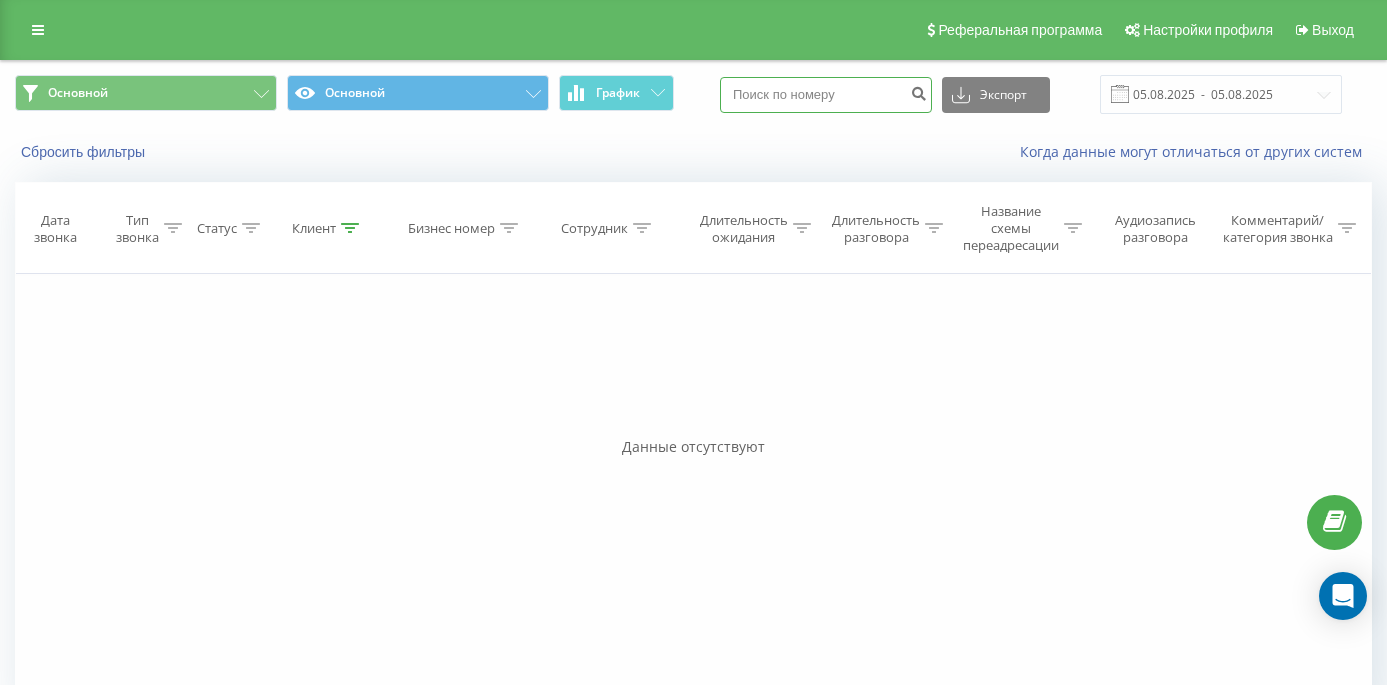type 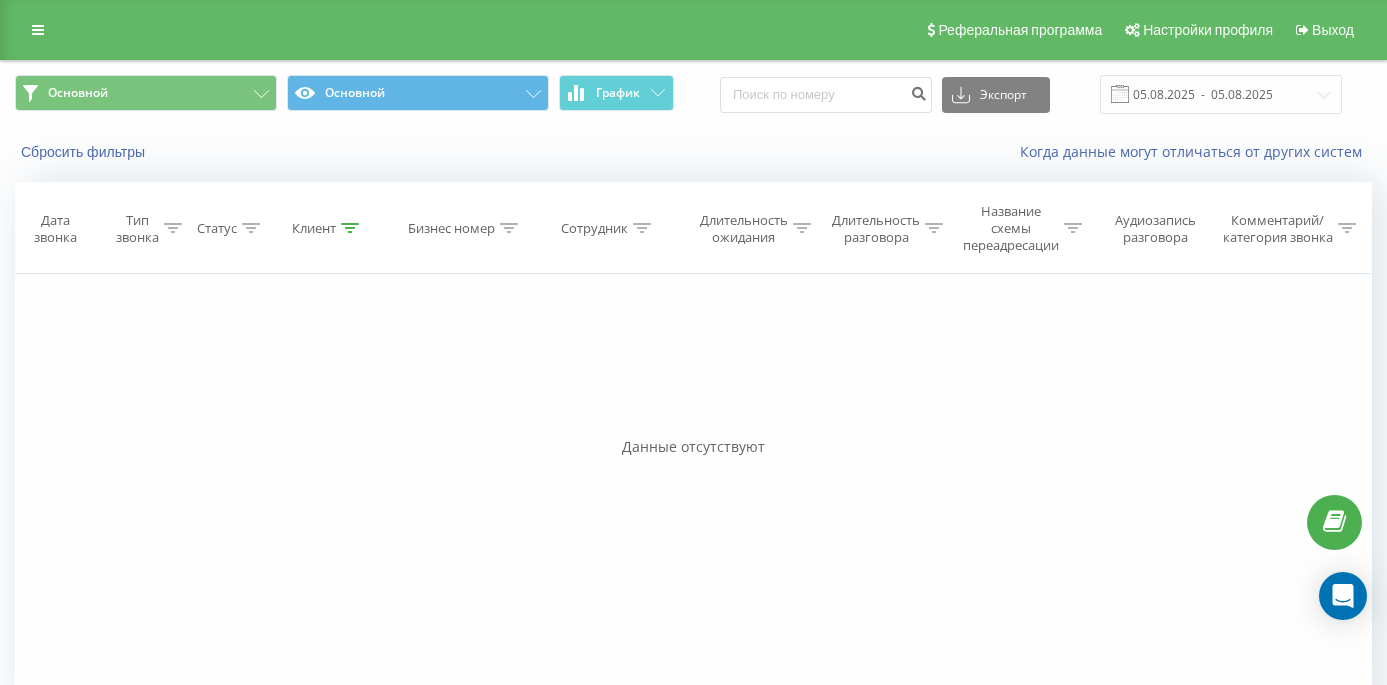 click on "Сбросить фильтры Когда данные могут отличаться от других систем" at bounding box center [693, 152] 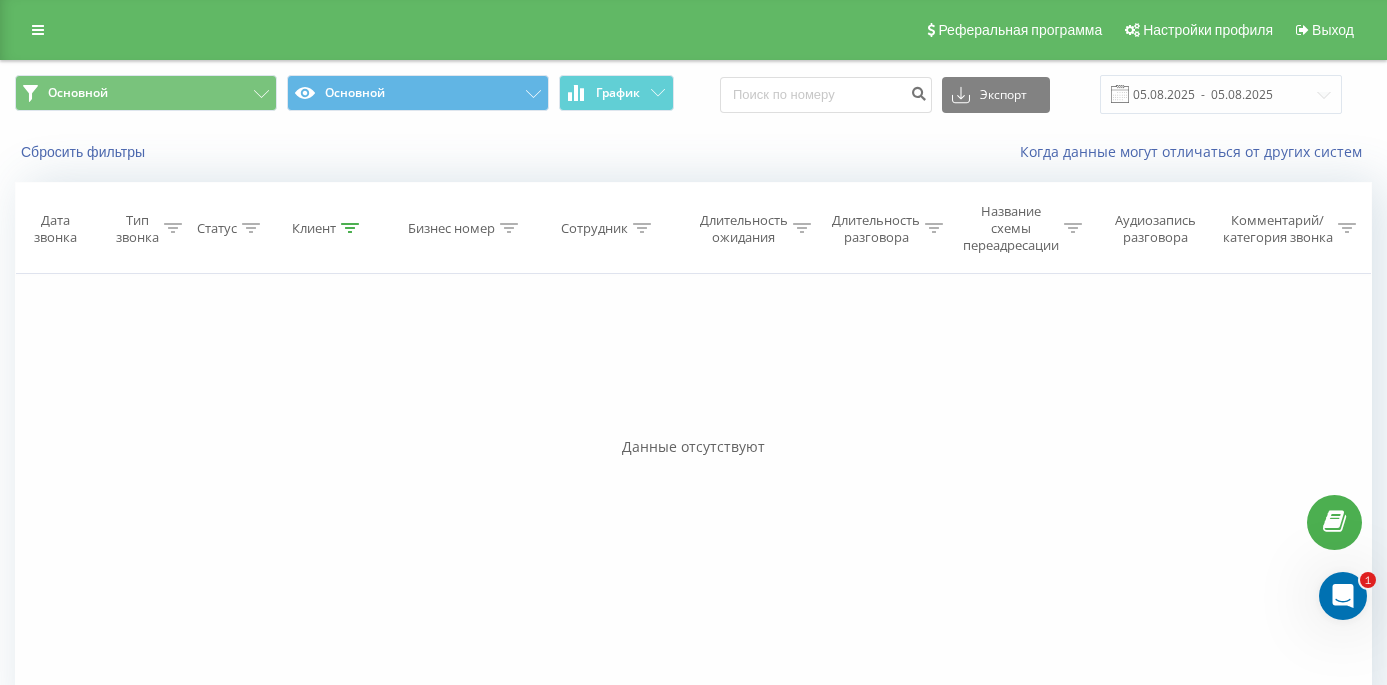scroll, scrollTop: 0, scrollLeft: 0, axis: both 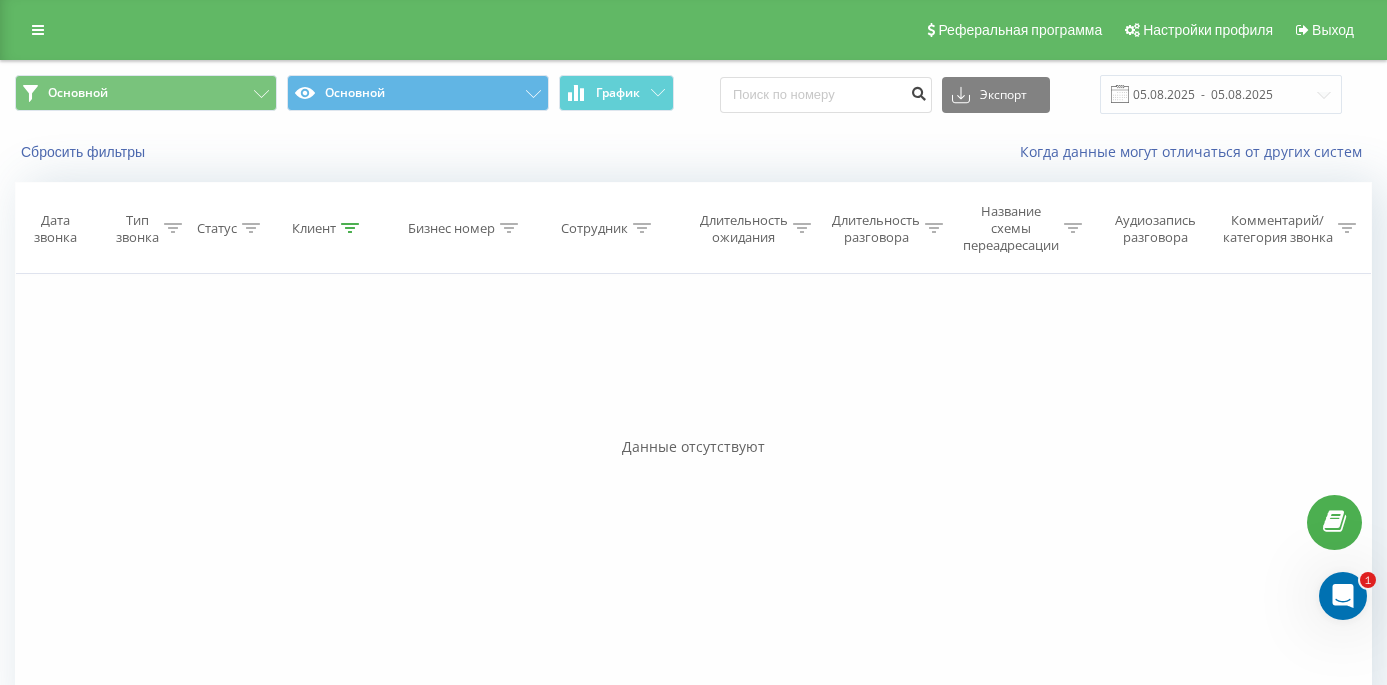 click at bounding box center (918, 95) 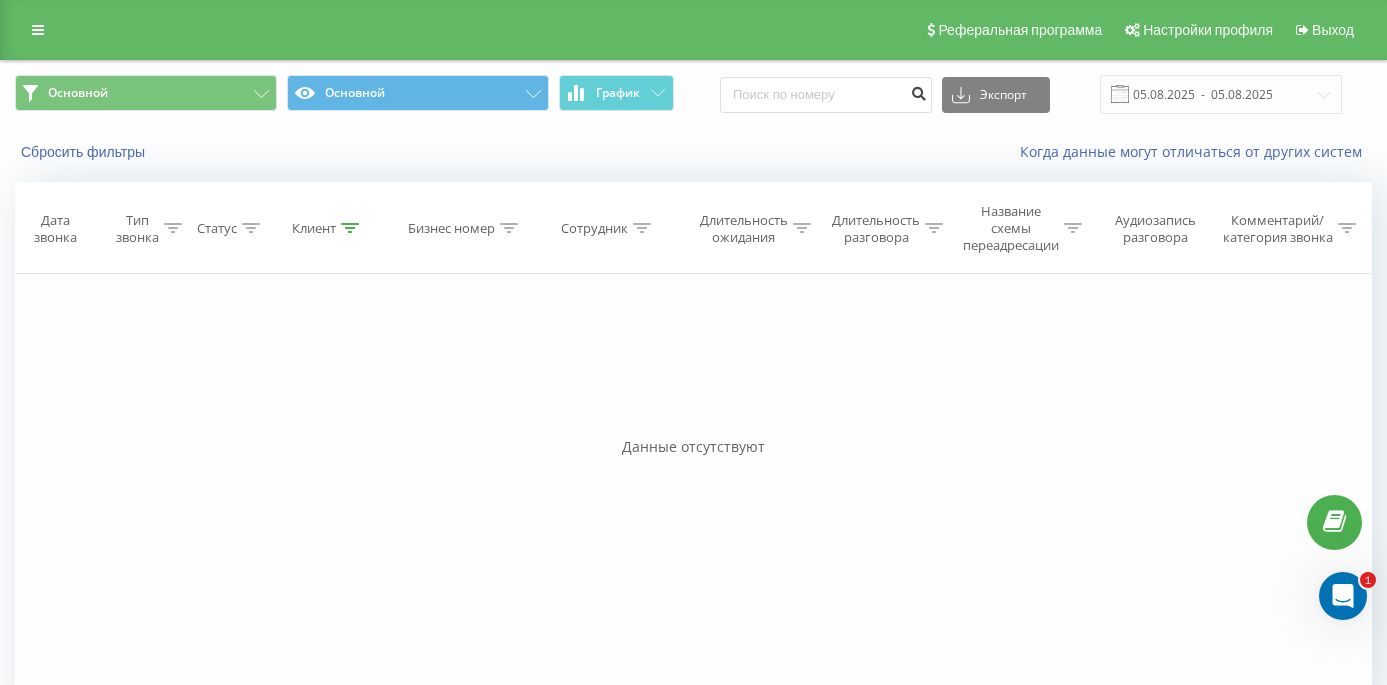 click at bounding box center (918, 91) 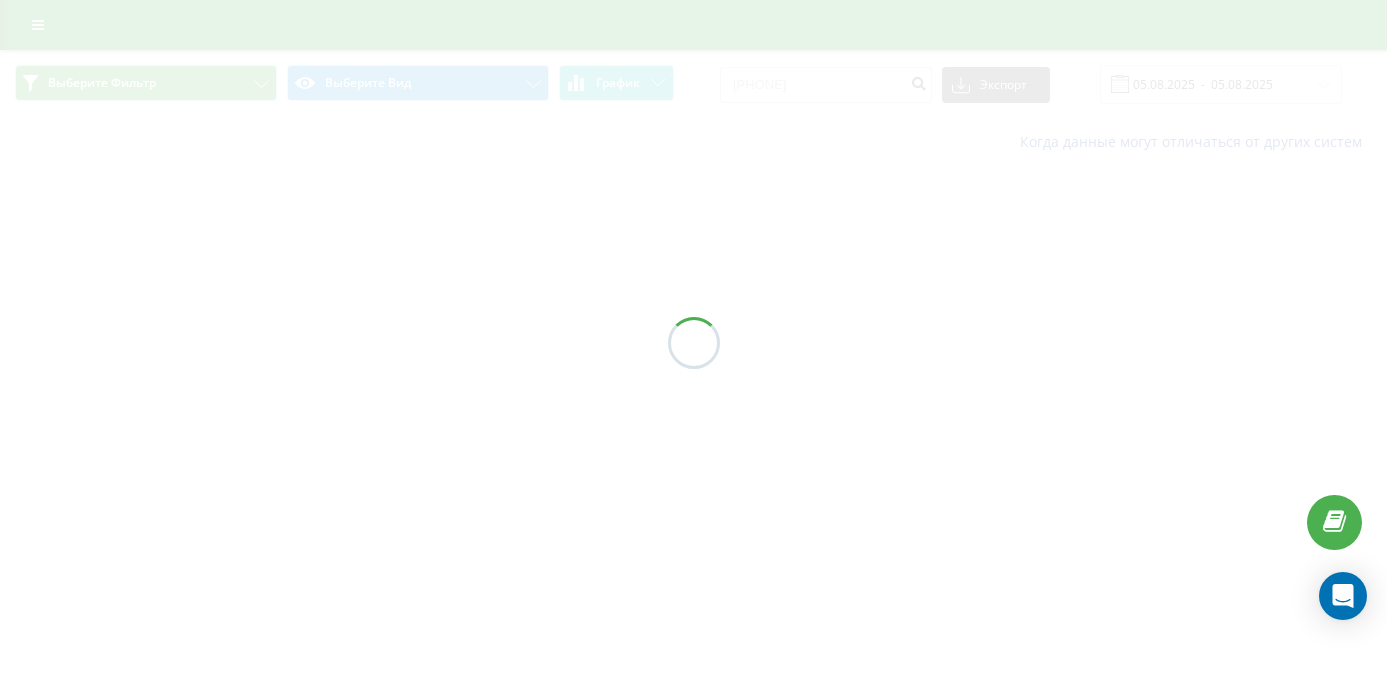 scroll, scrollTop: 0, scrollLeft: 0, axis: both 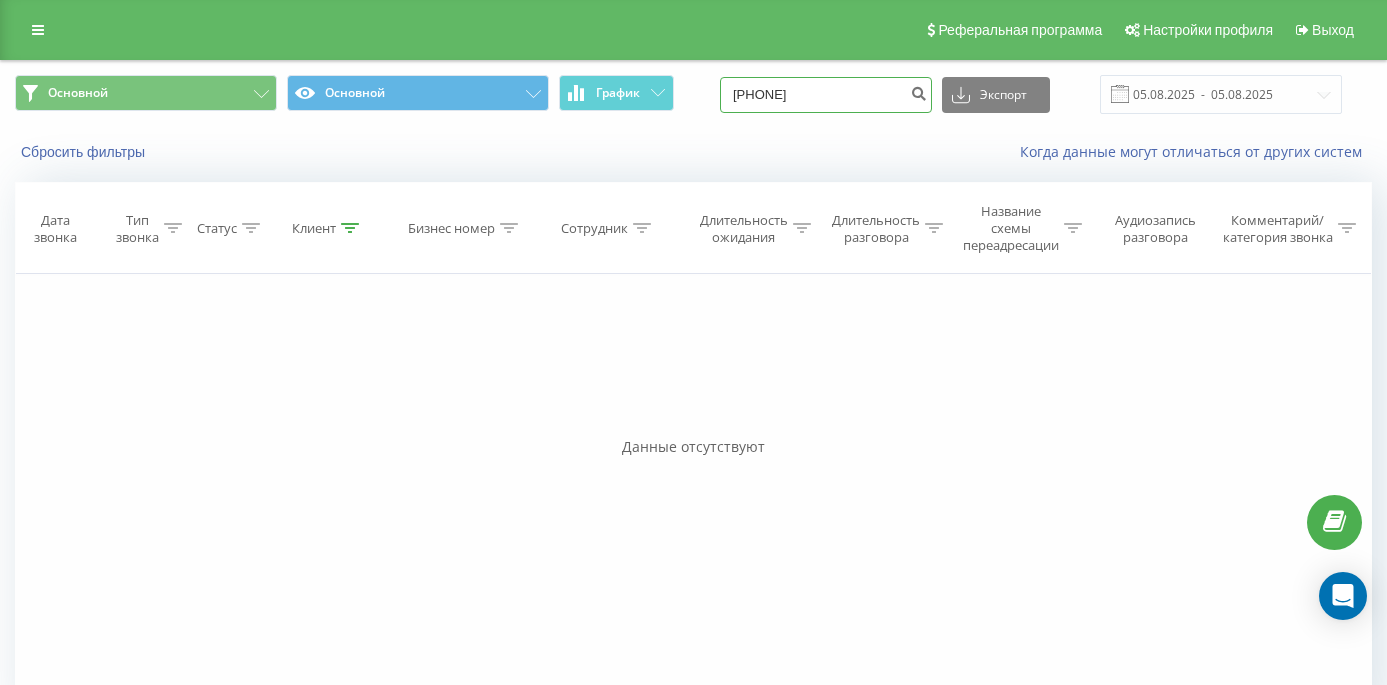 click on "[PHONE]" at bounding box center [826, 95] 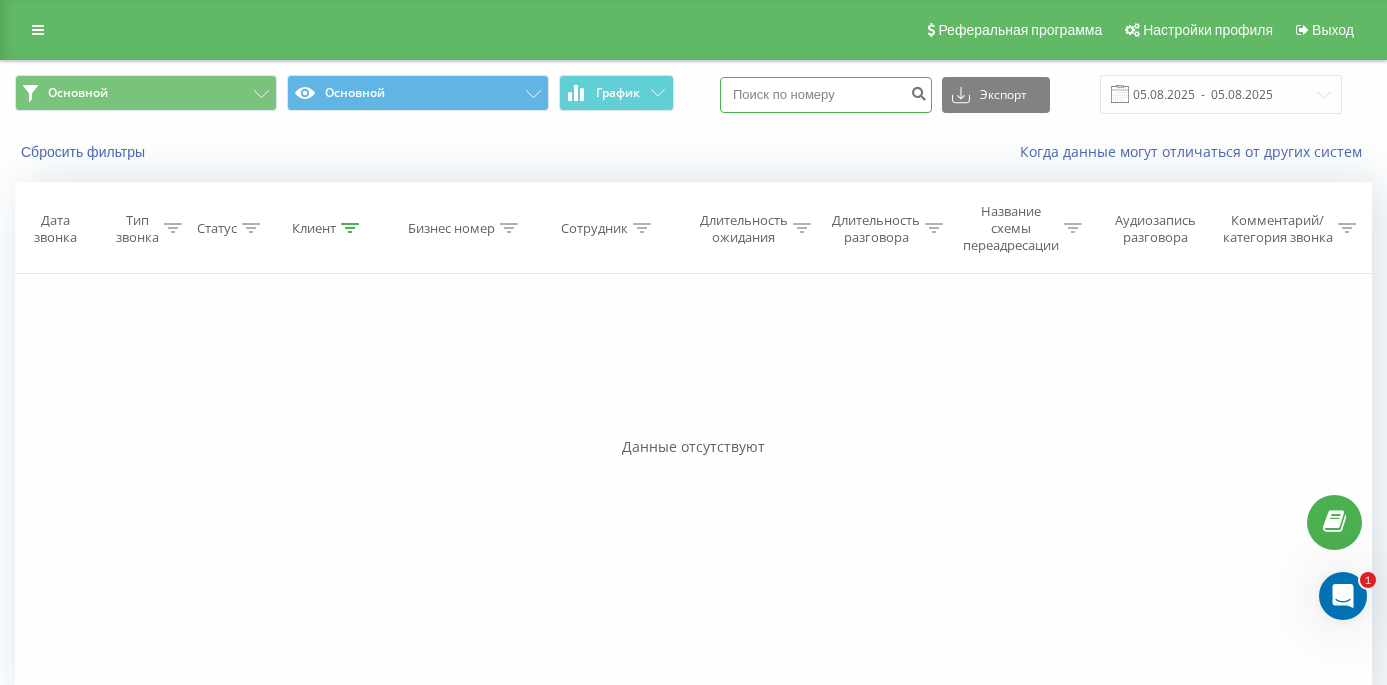 scroll, scrollTop: 0, scrollLeft: 0, axis: both 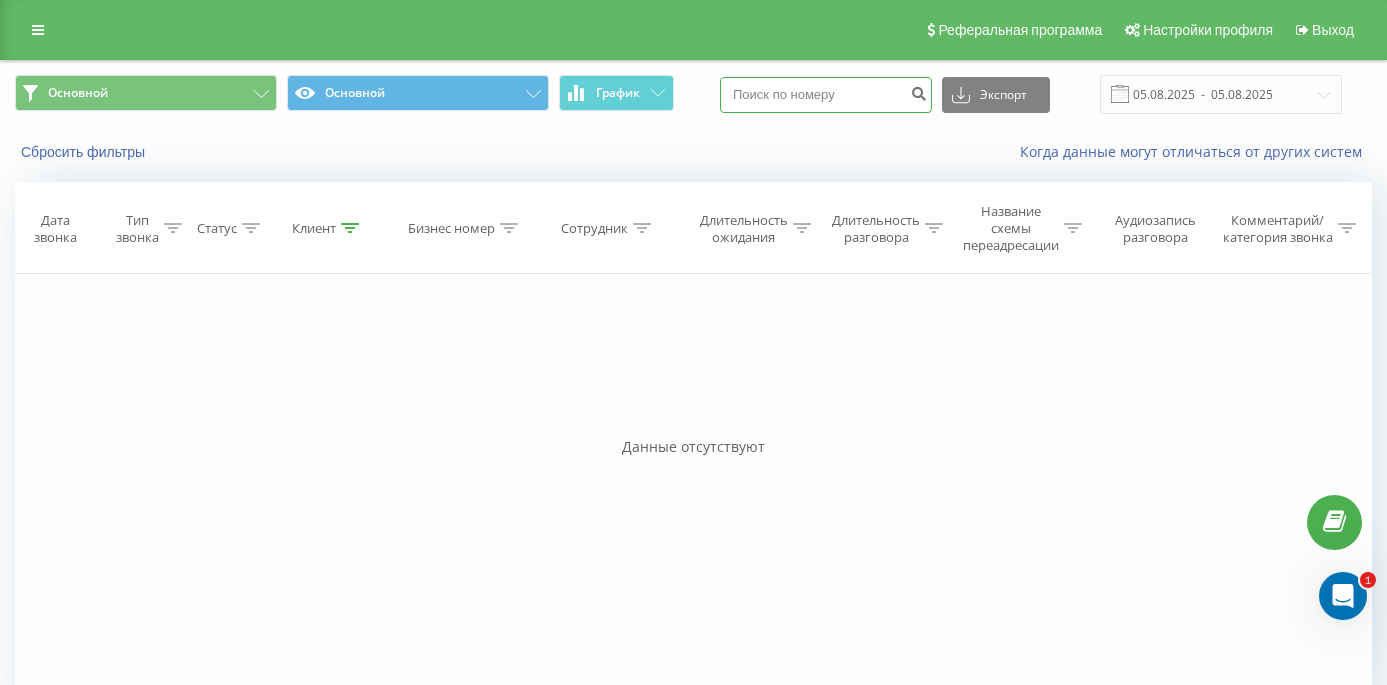 type 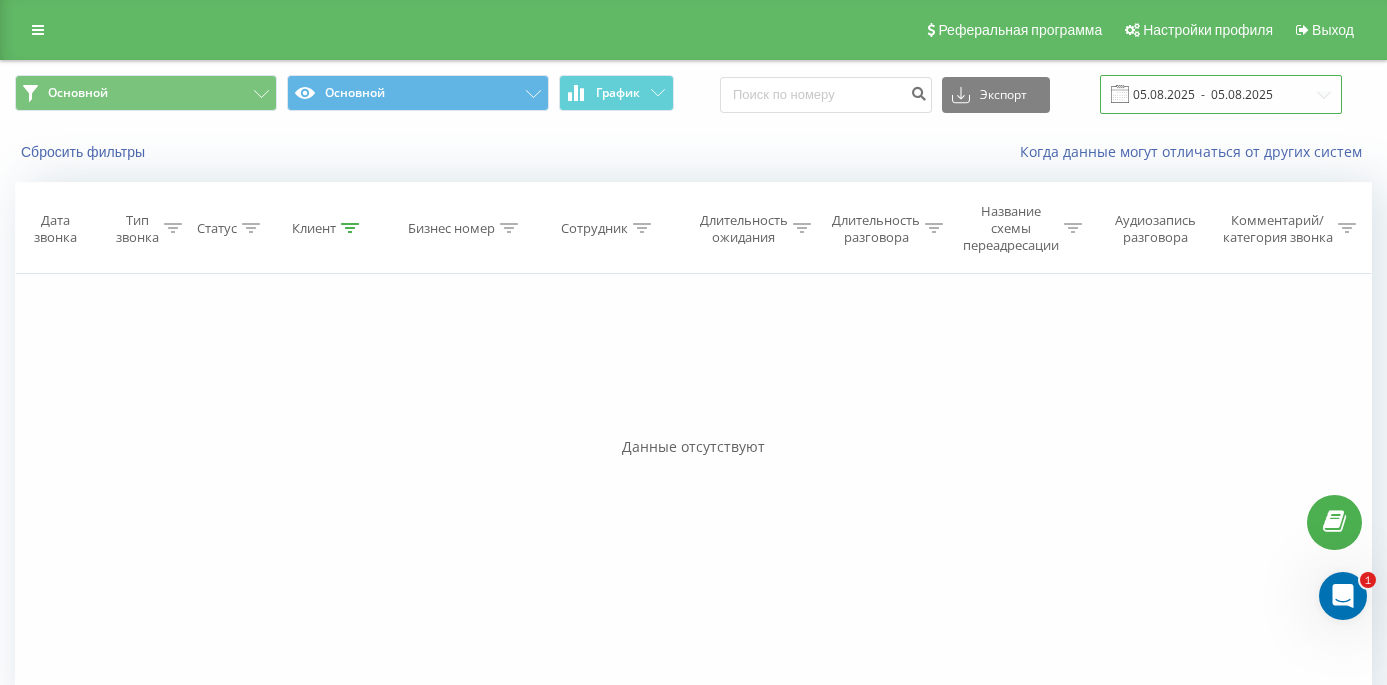 click on "05.08.2025  -  05.08.2025" at bounding box center [1221, 94] 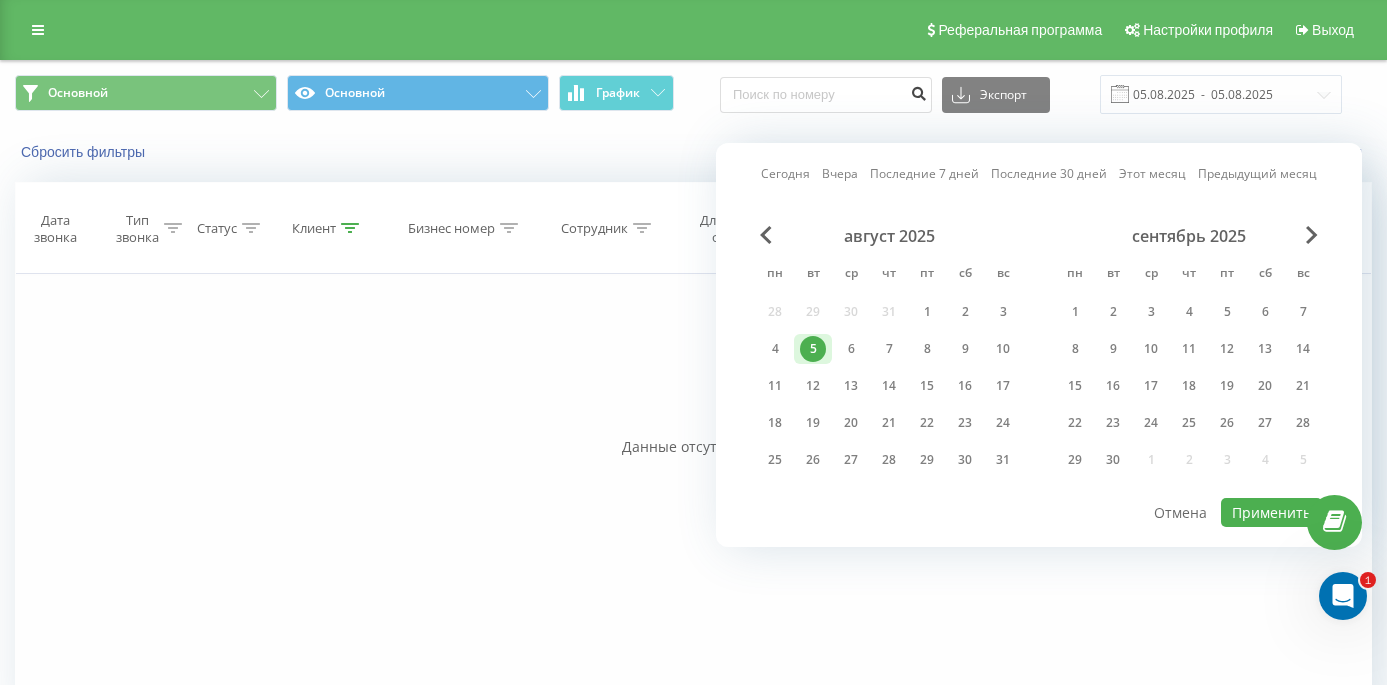click at bounding box center (918, 91) 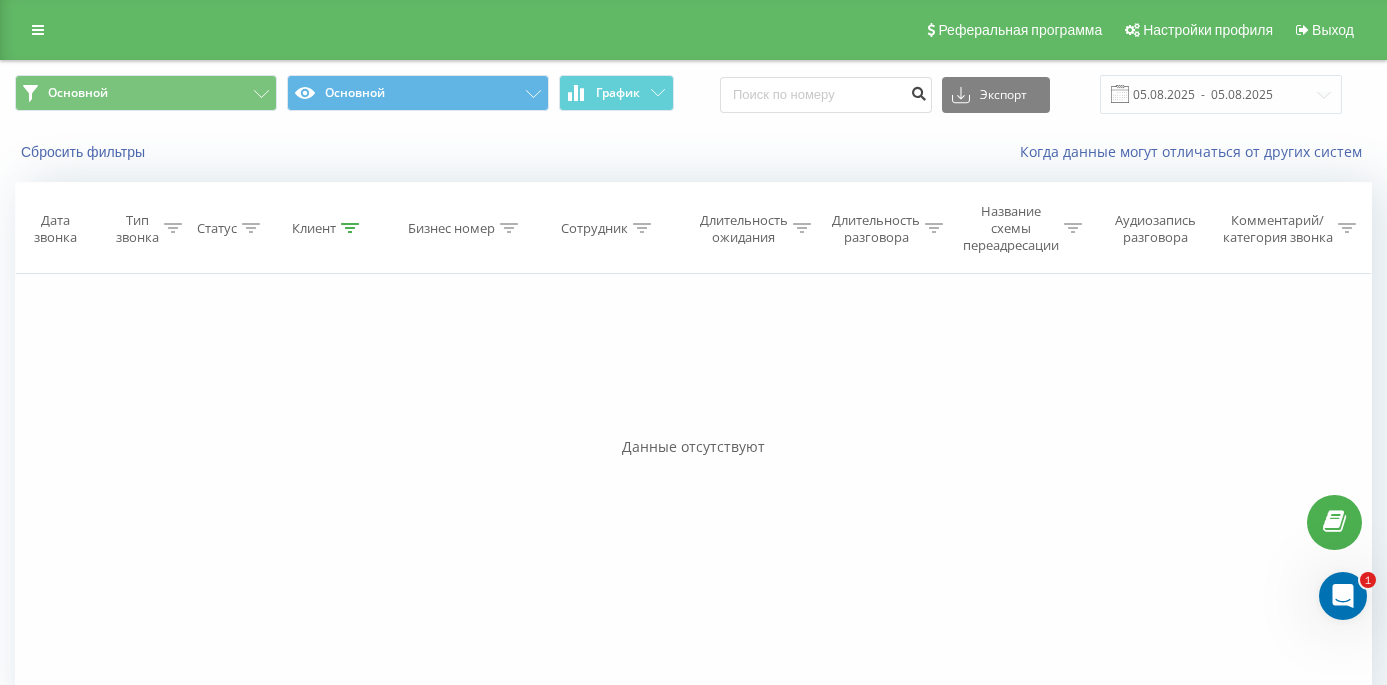 click at bounding box center [918, 91] 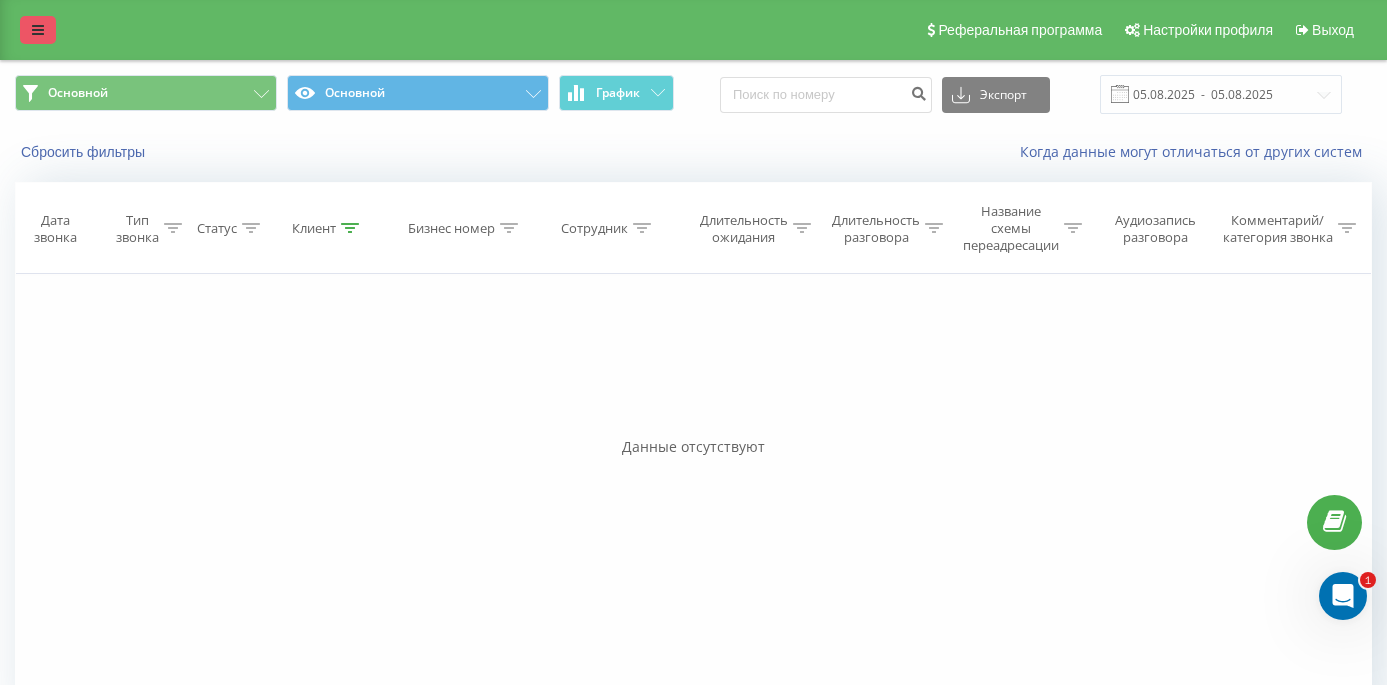 click at bounding box center [38, 30] 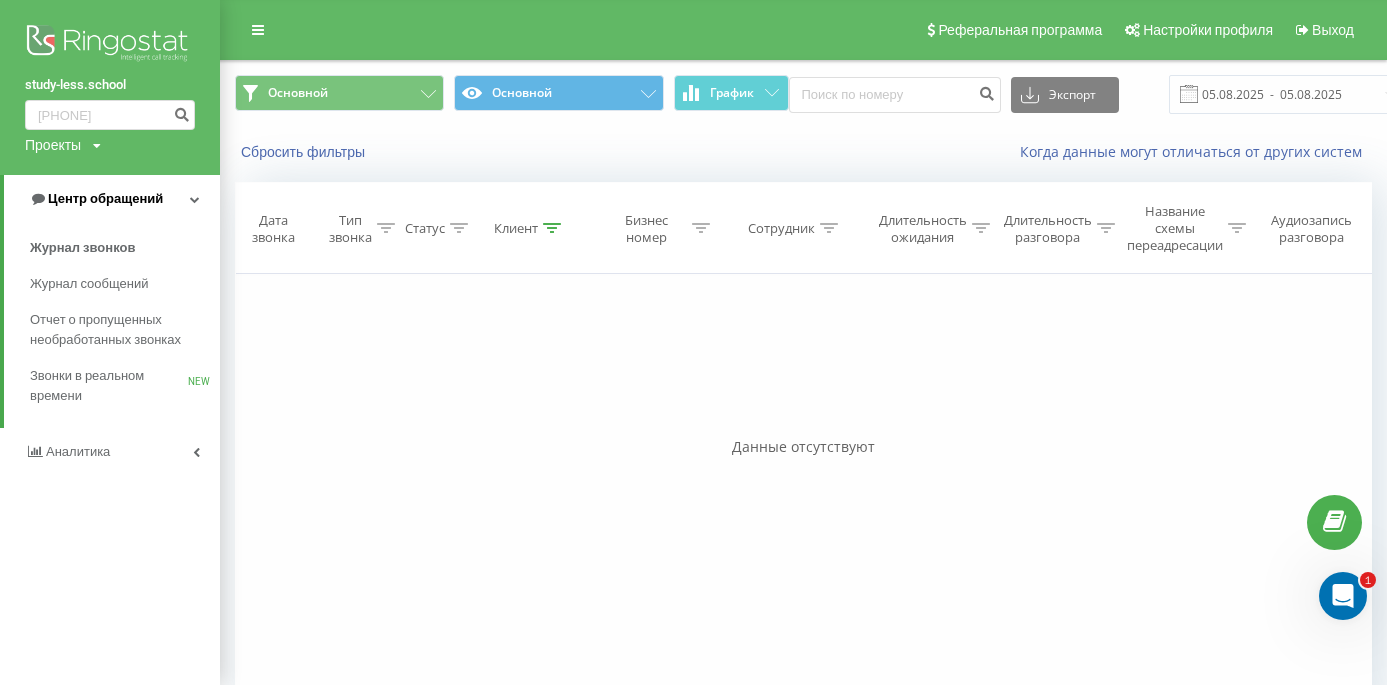 click on "Центр обращений" at bounding box center [105, 198] 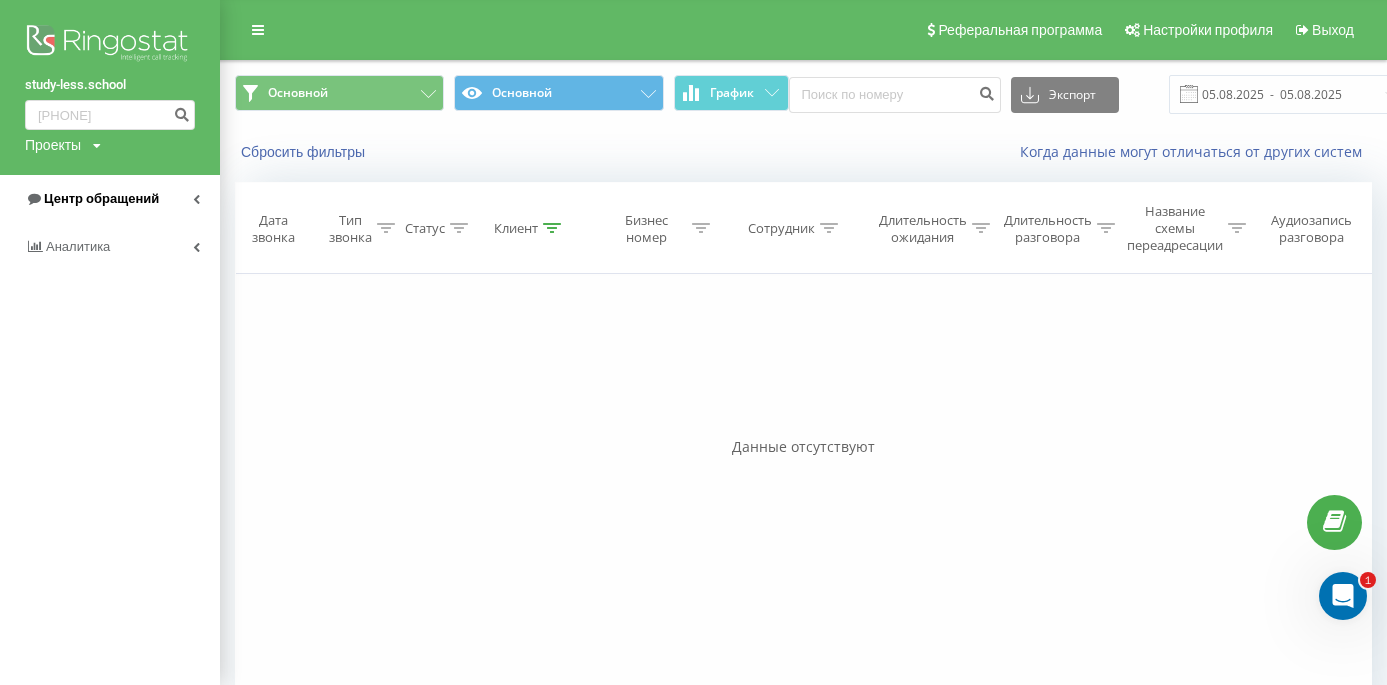 click on "Центр обращений" at bounding box center [101, 198] 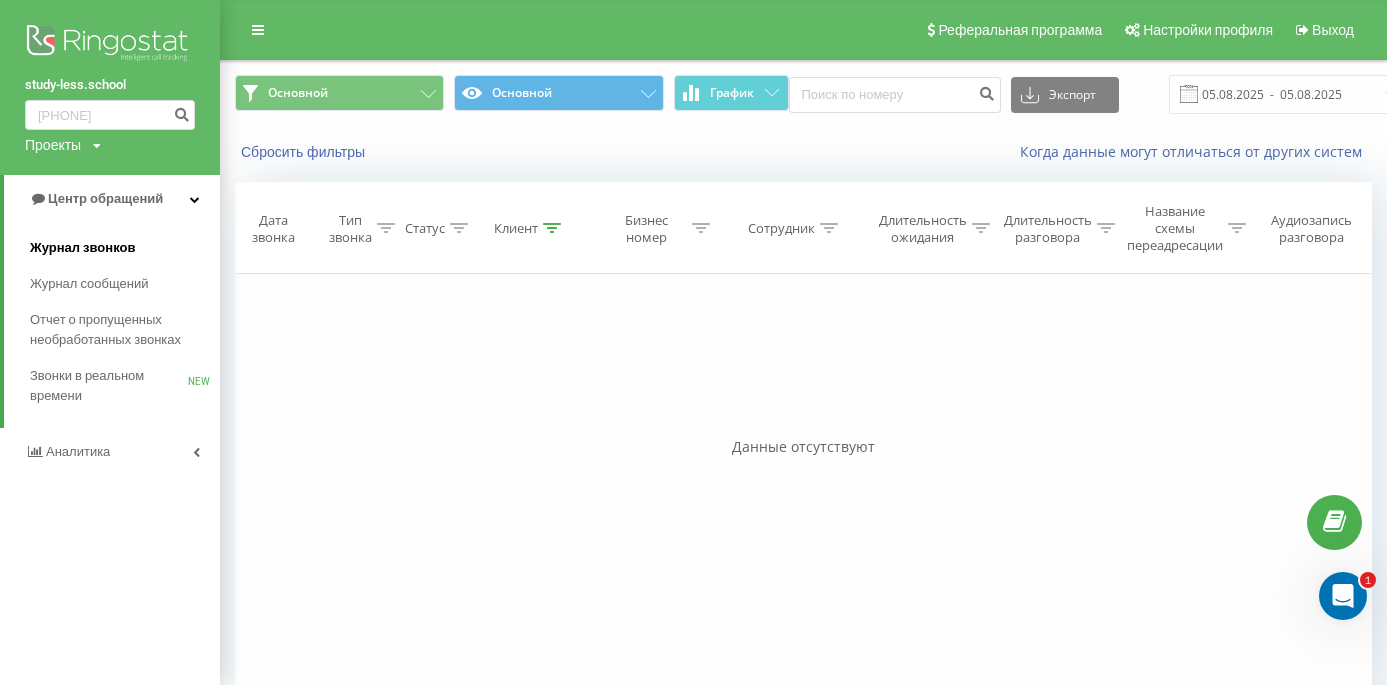 click on "Журнал звонков" at bounding box center (82, 248) 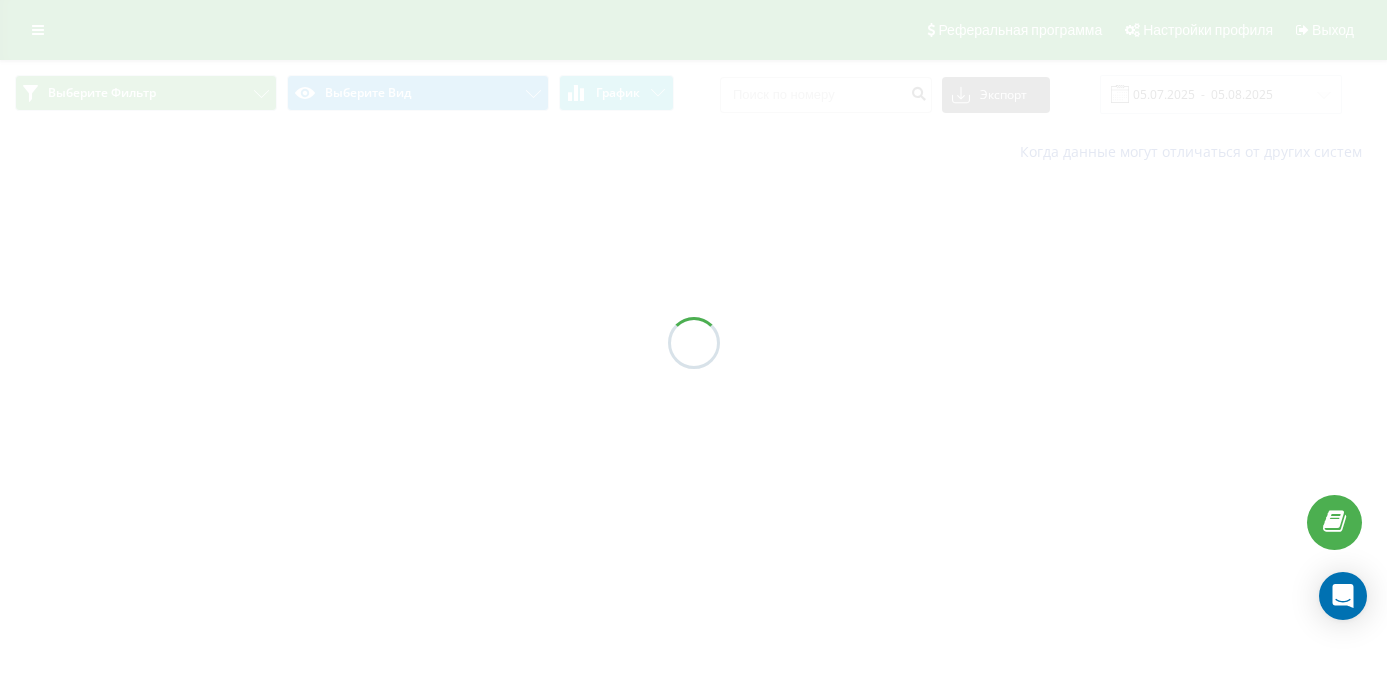 scroll, scrollTop: 0, scrollLeft: 0, axis: both 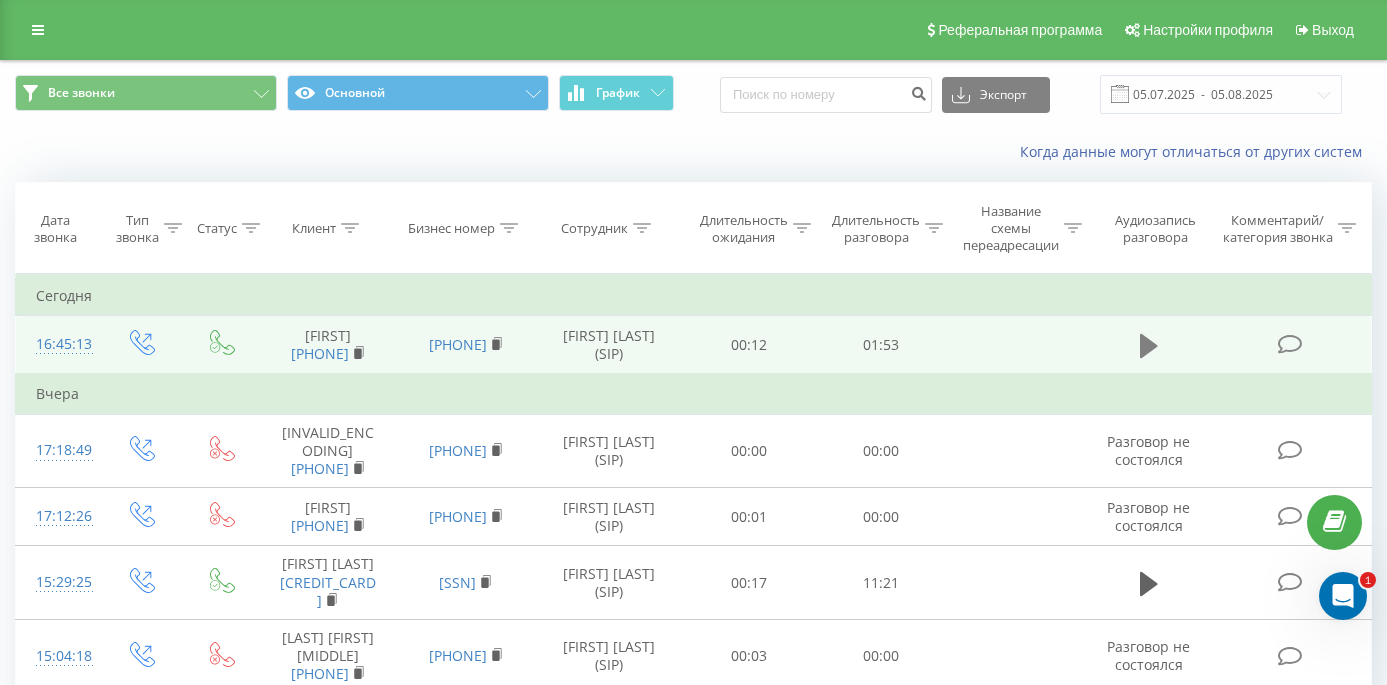 click at bounding box center [1149, 346] 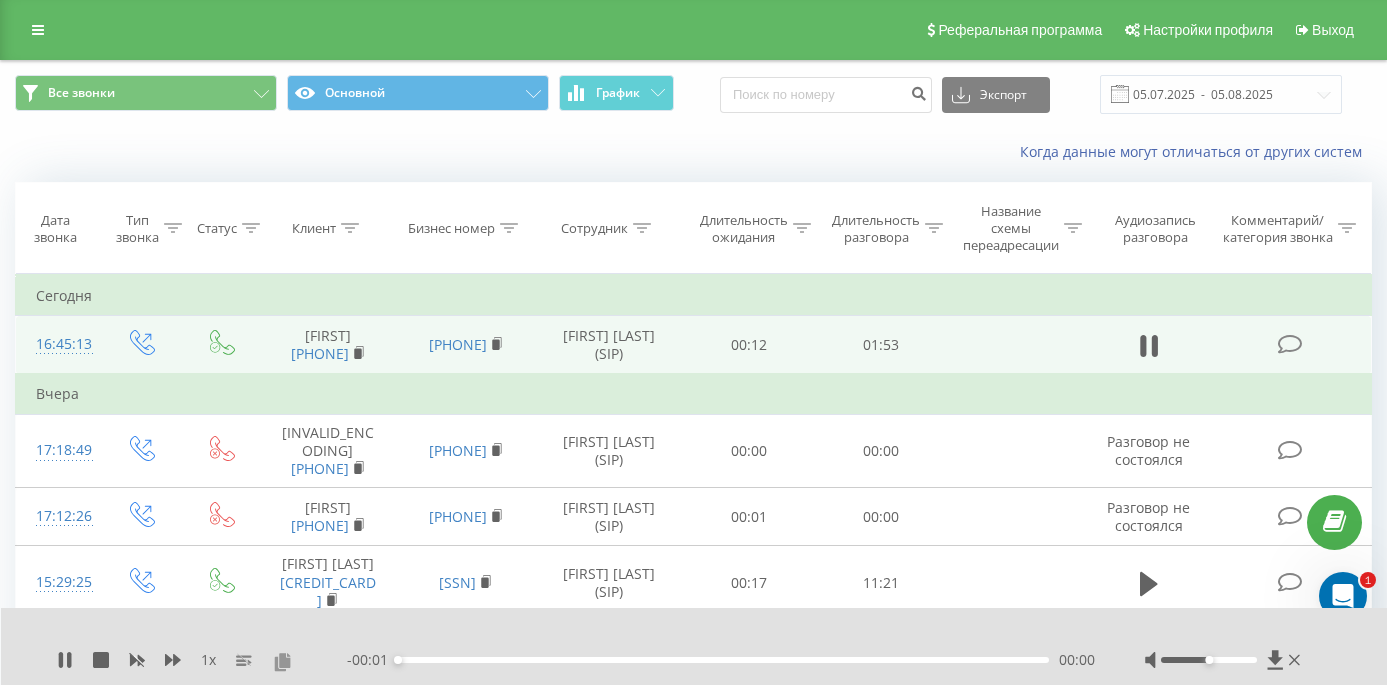 click at bounding box center [282, 661] 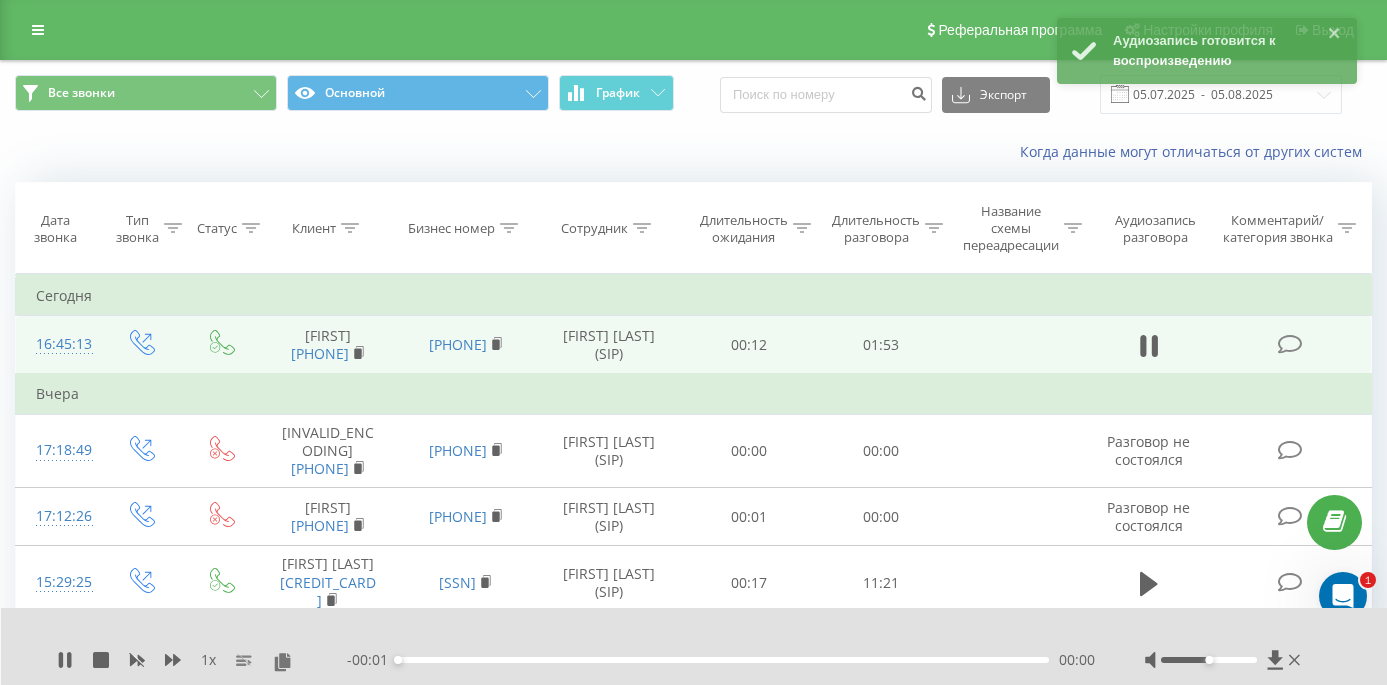 drag, startPoint x: 65, startPoint y: 658, endPoint x: 81, endPoint y: 648, distance: 18.867962 